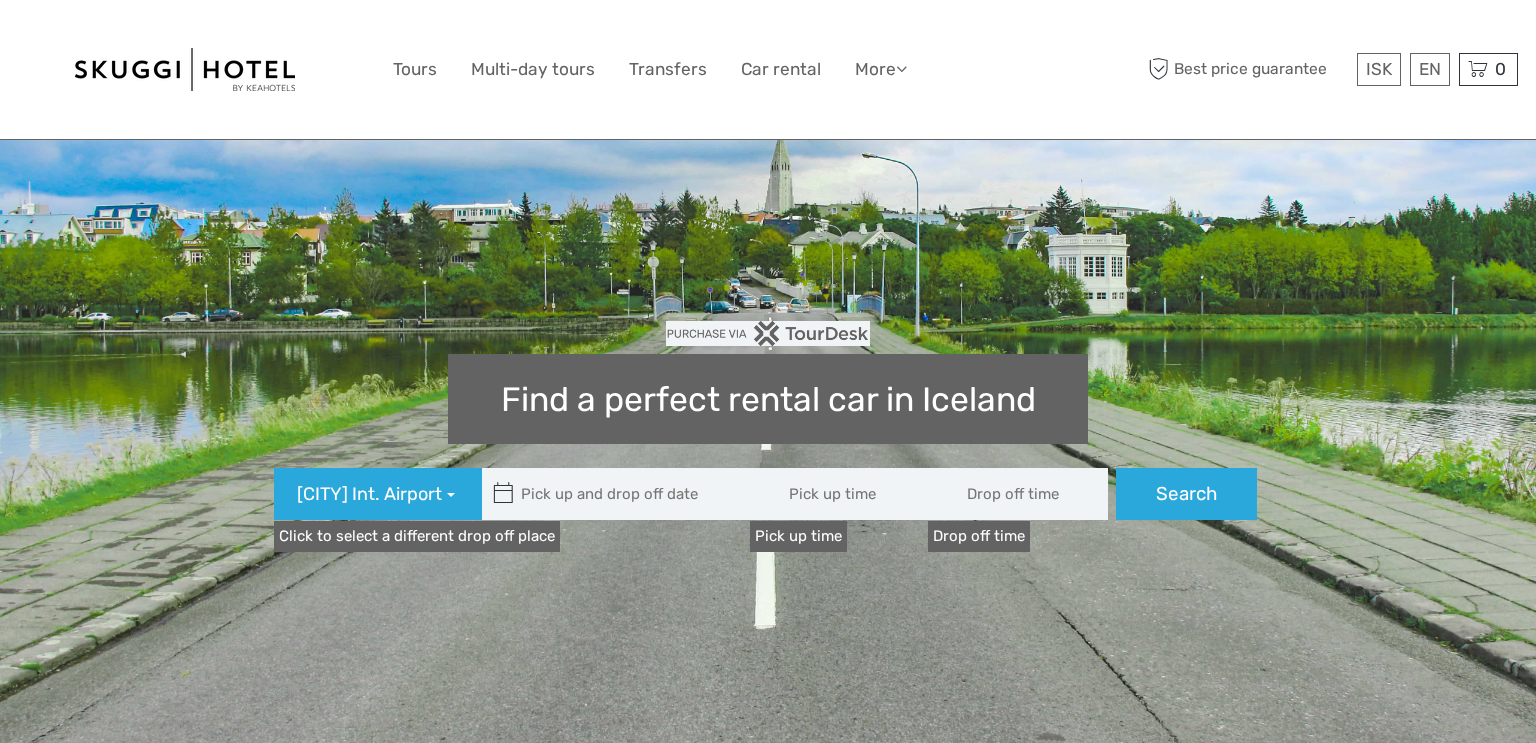 scroll, scrollTop: 0, scrollLeft: 0, axis: both 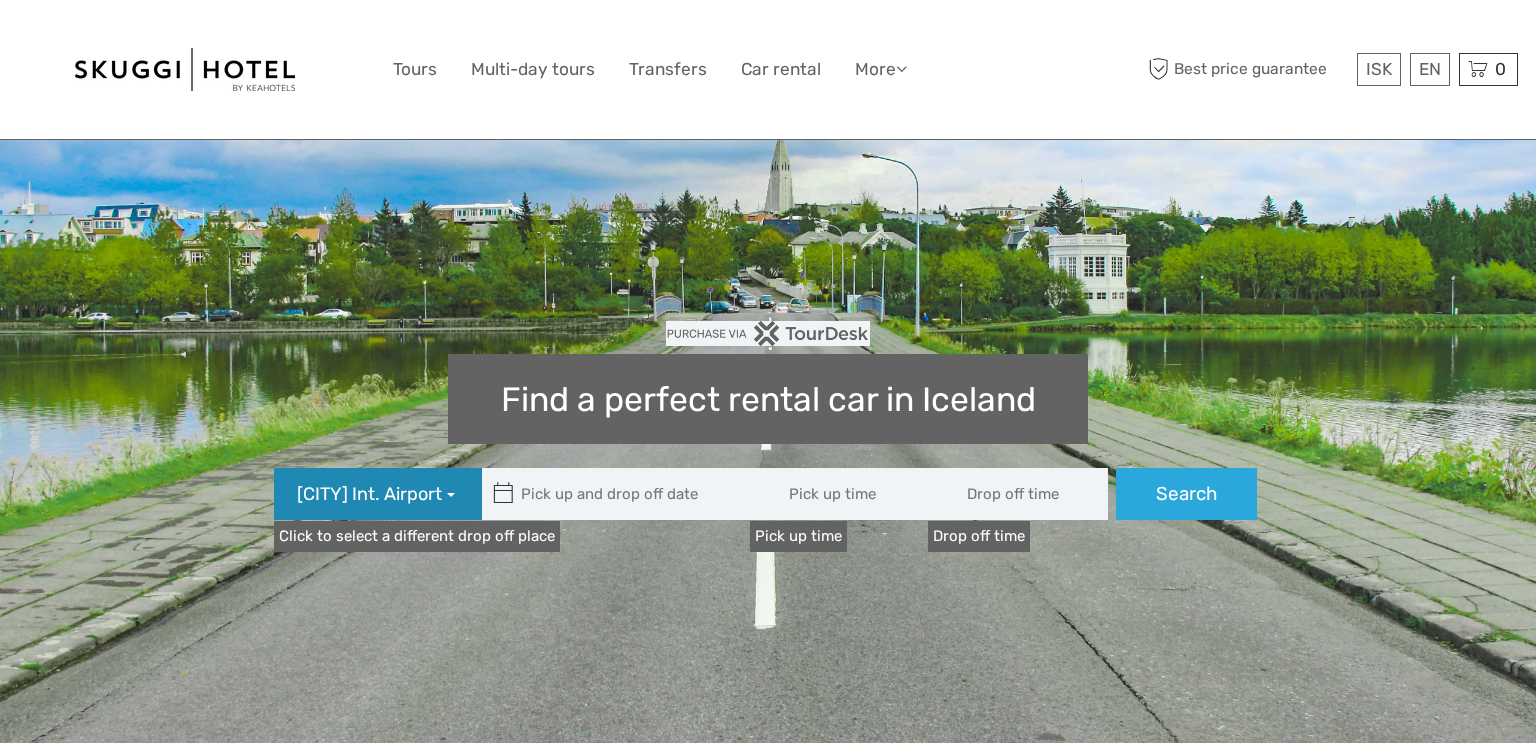 type 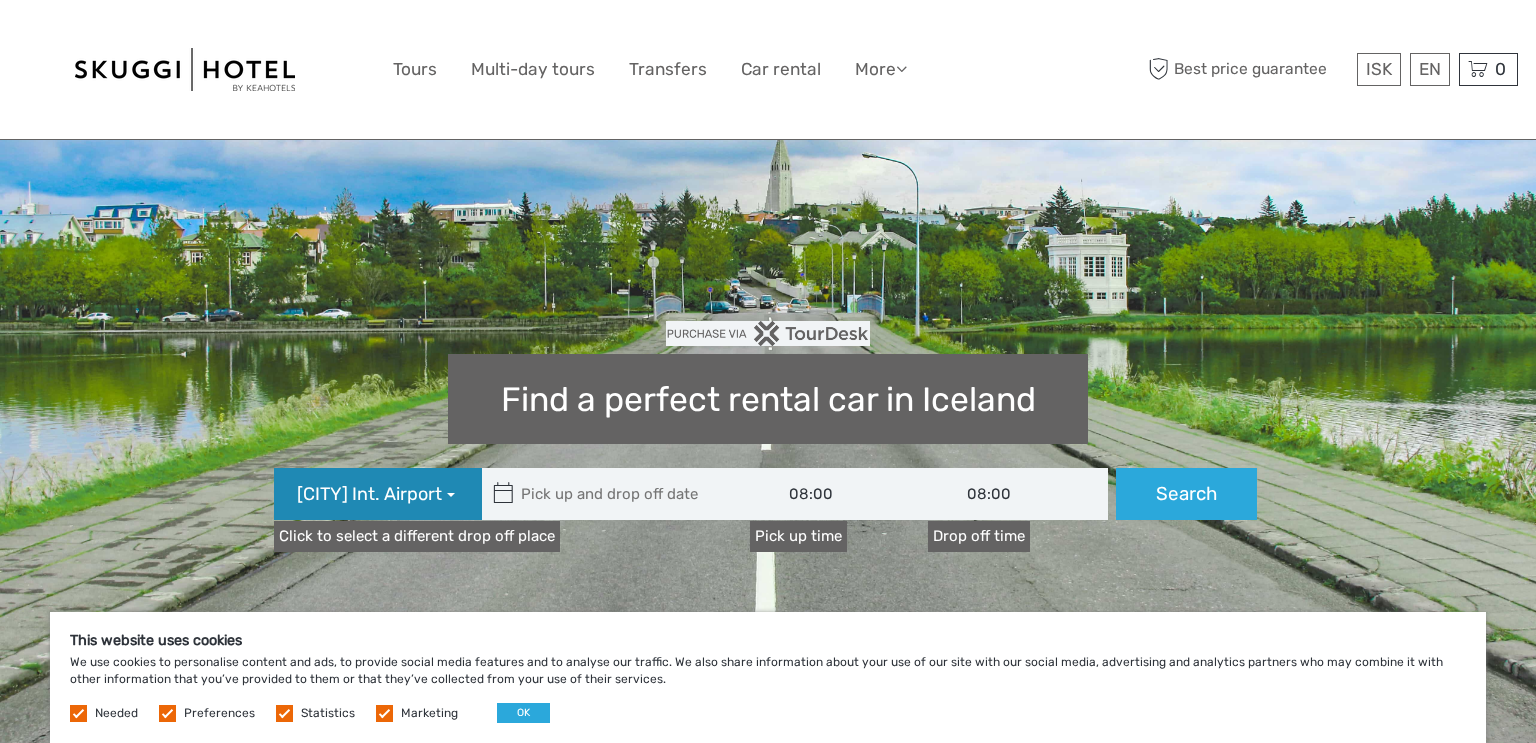 click on "[CITY] Int. Airport" at bounding box center (378, 494) 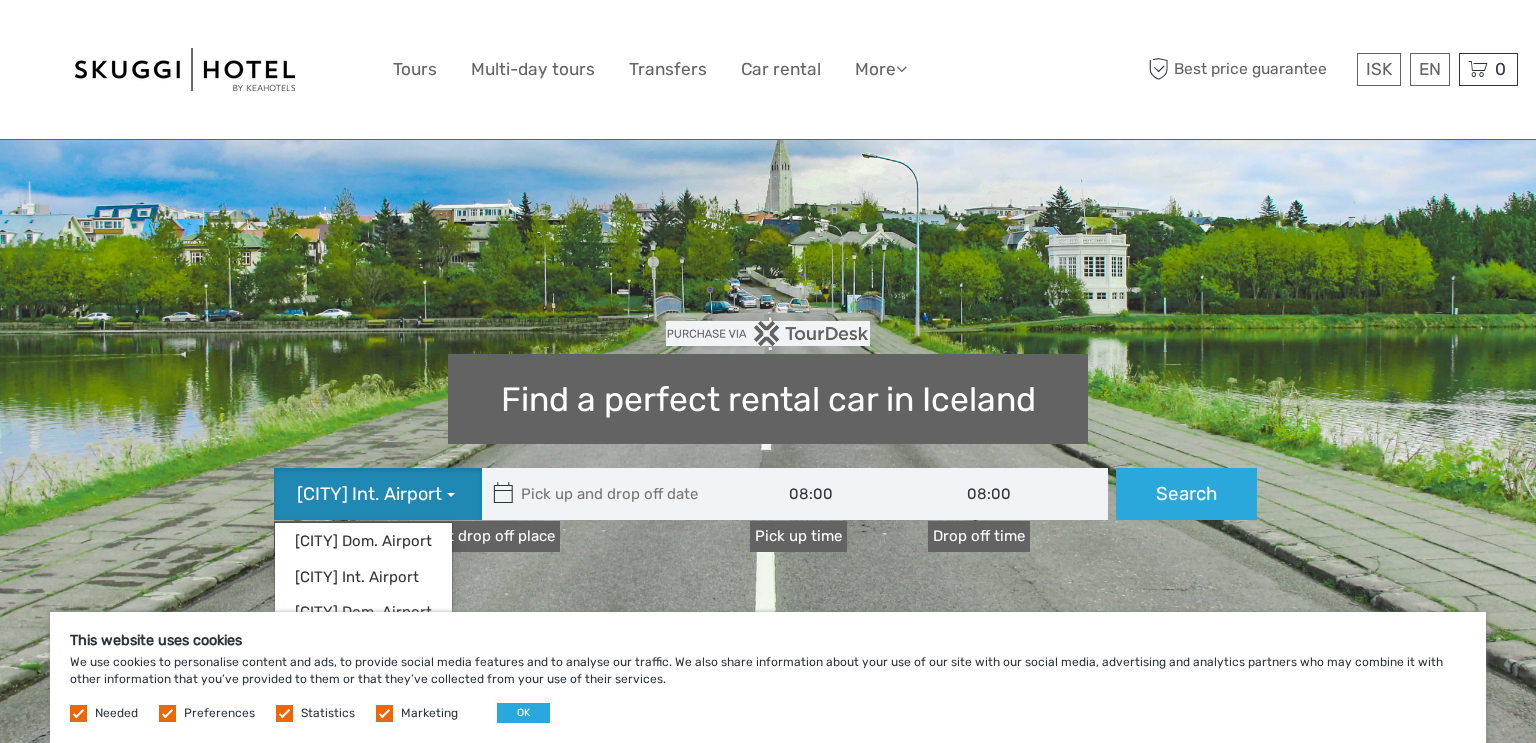 scroll, scrollTop: 0, scrollLeft: 0, axis: both 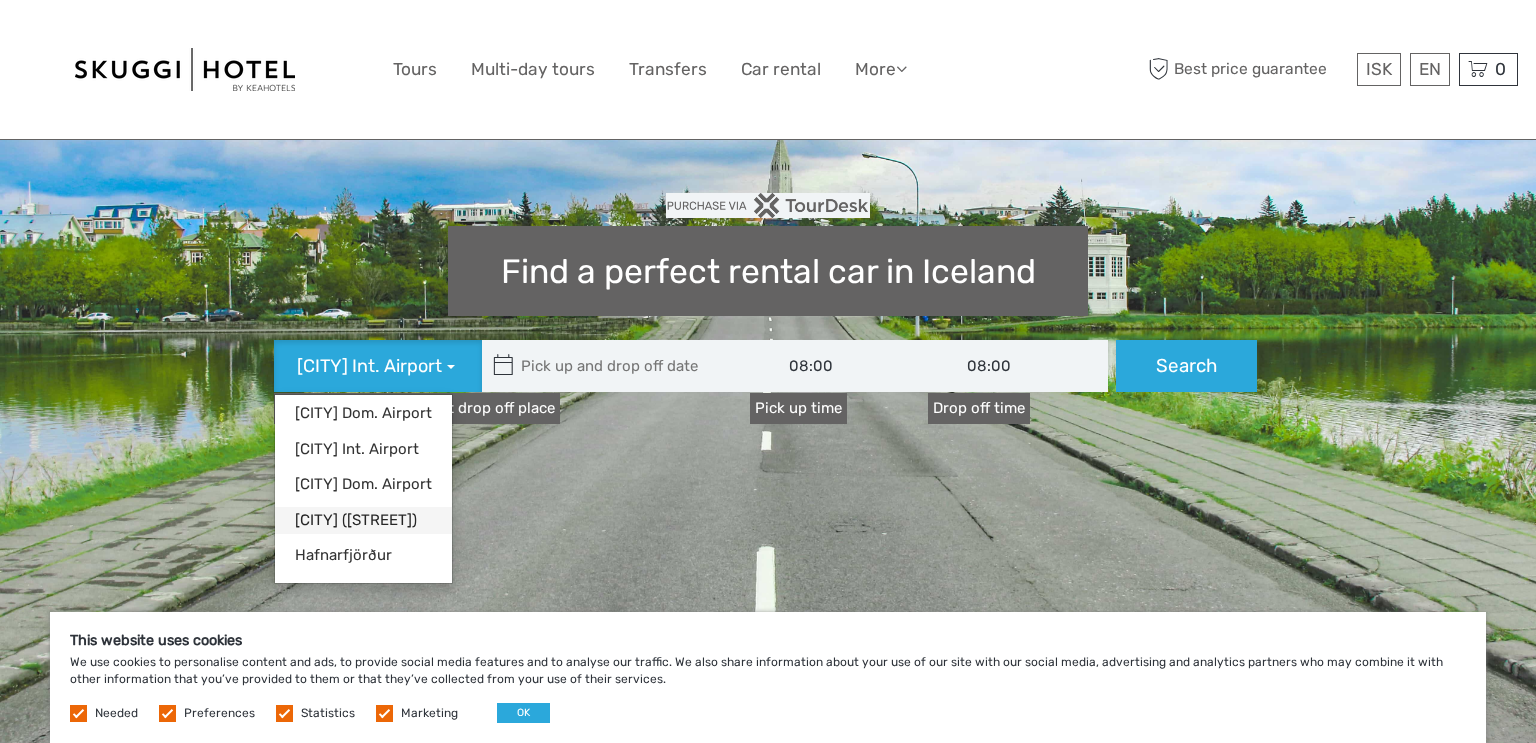 click on "[CITY] ([STREET])" at bounding box center (363, 520) 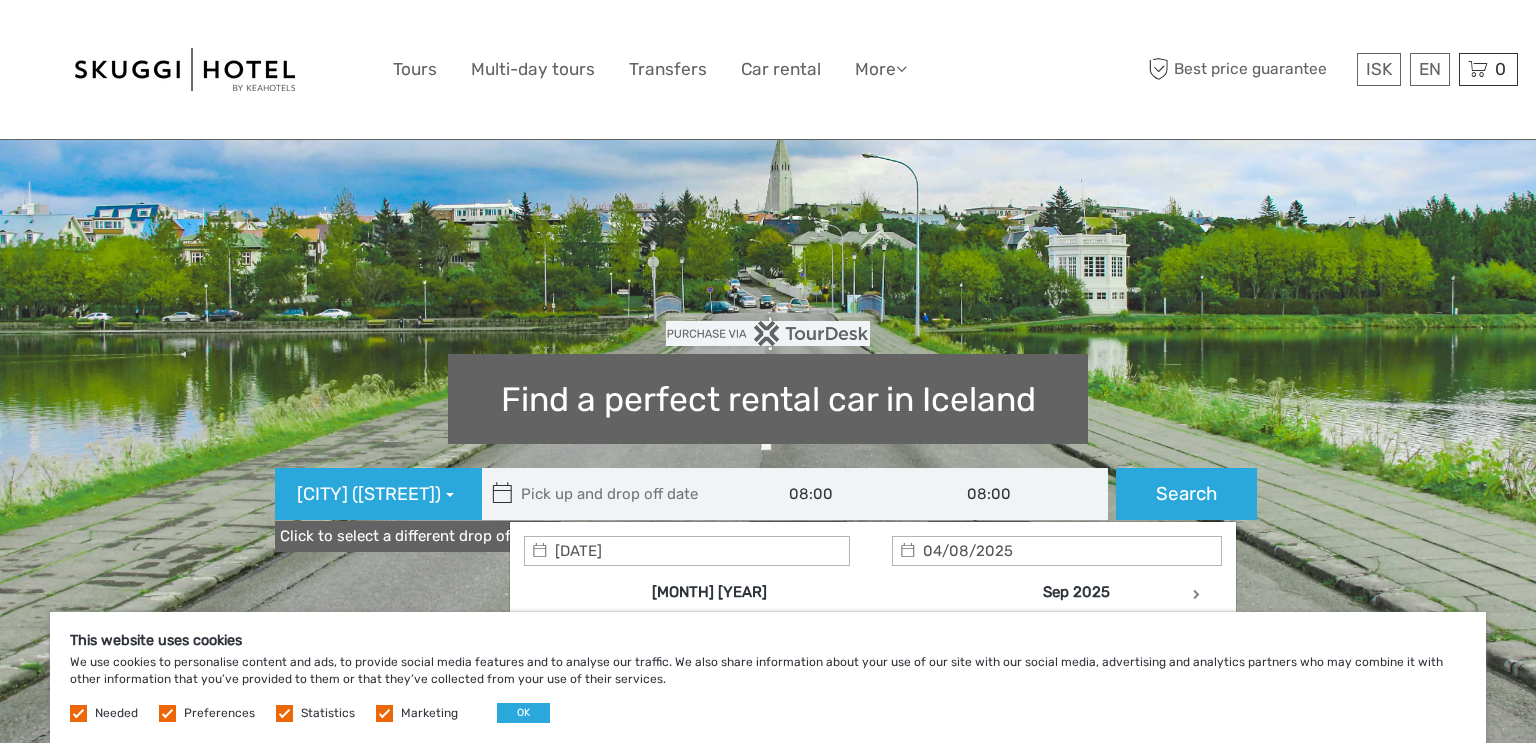 click at bounding box center [617, 494] 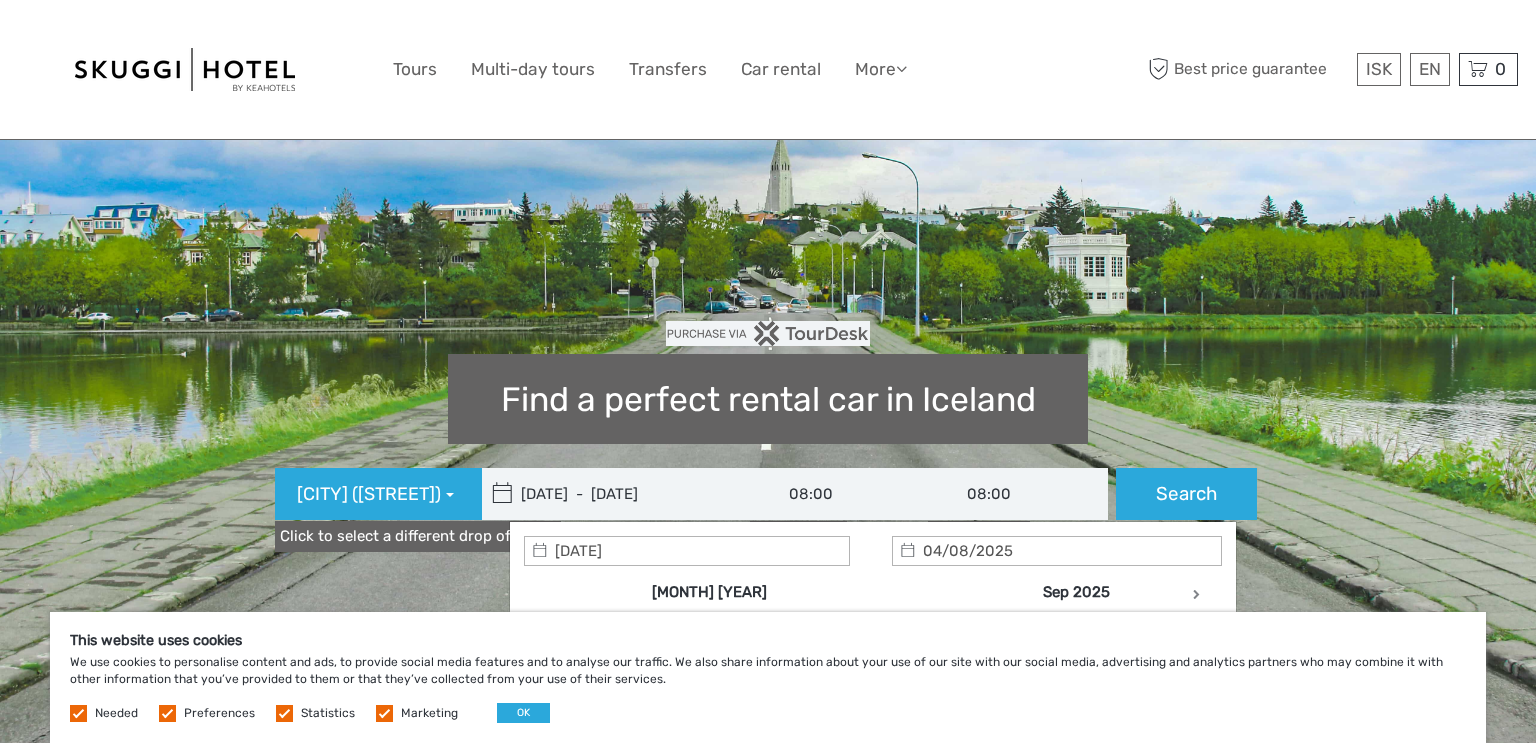 click at bounding box center [502, 494] 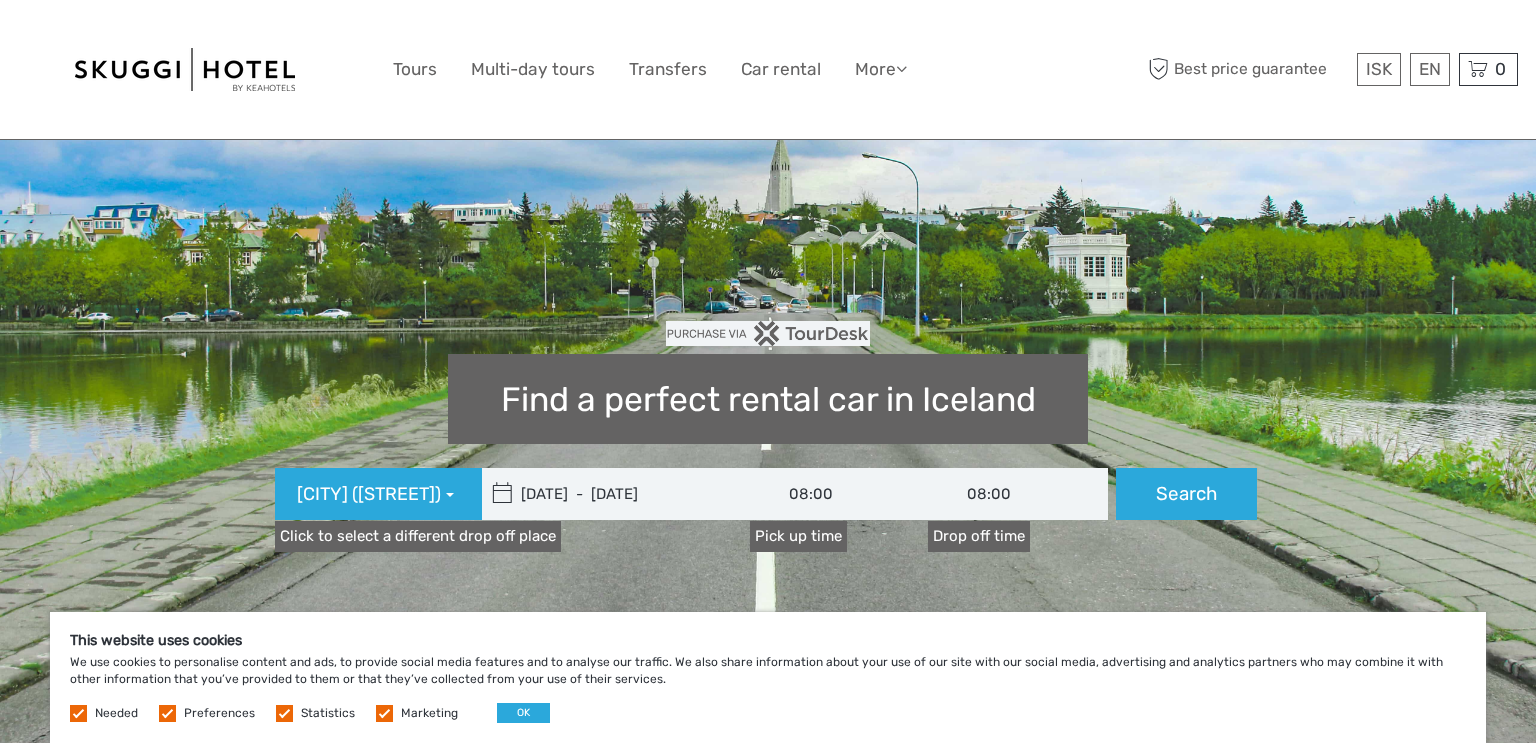click at bounding box center [502, 494] 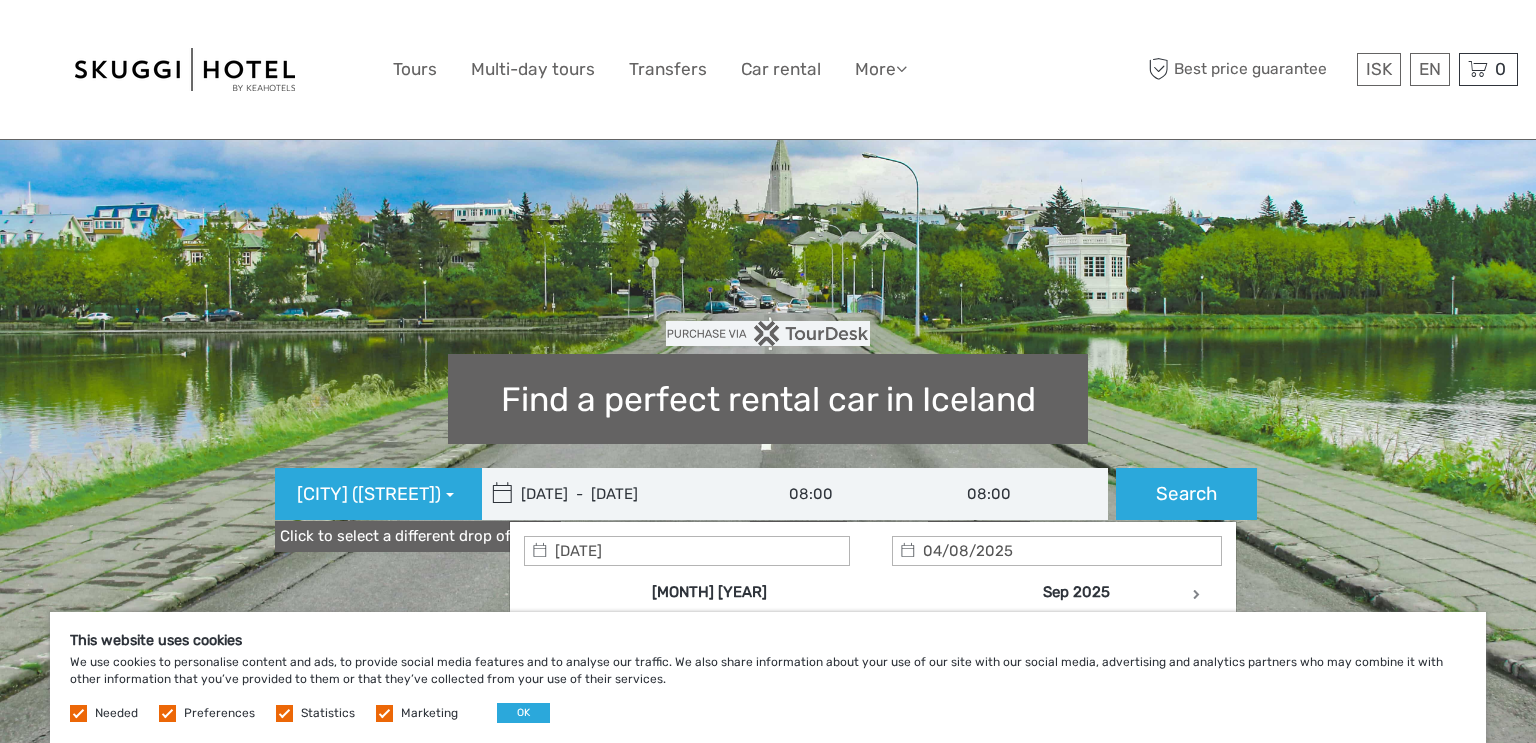 click on "[DATE]  -  [DATE]" at bounding box center (617, 494) 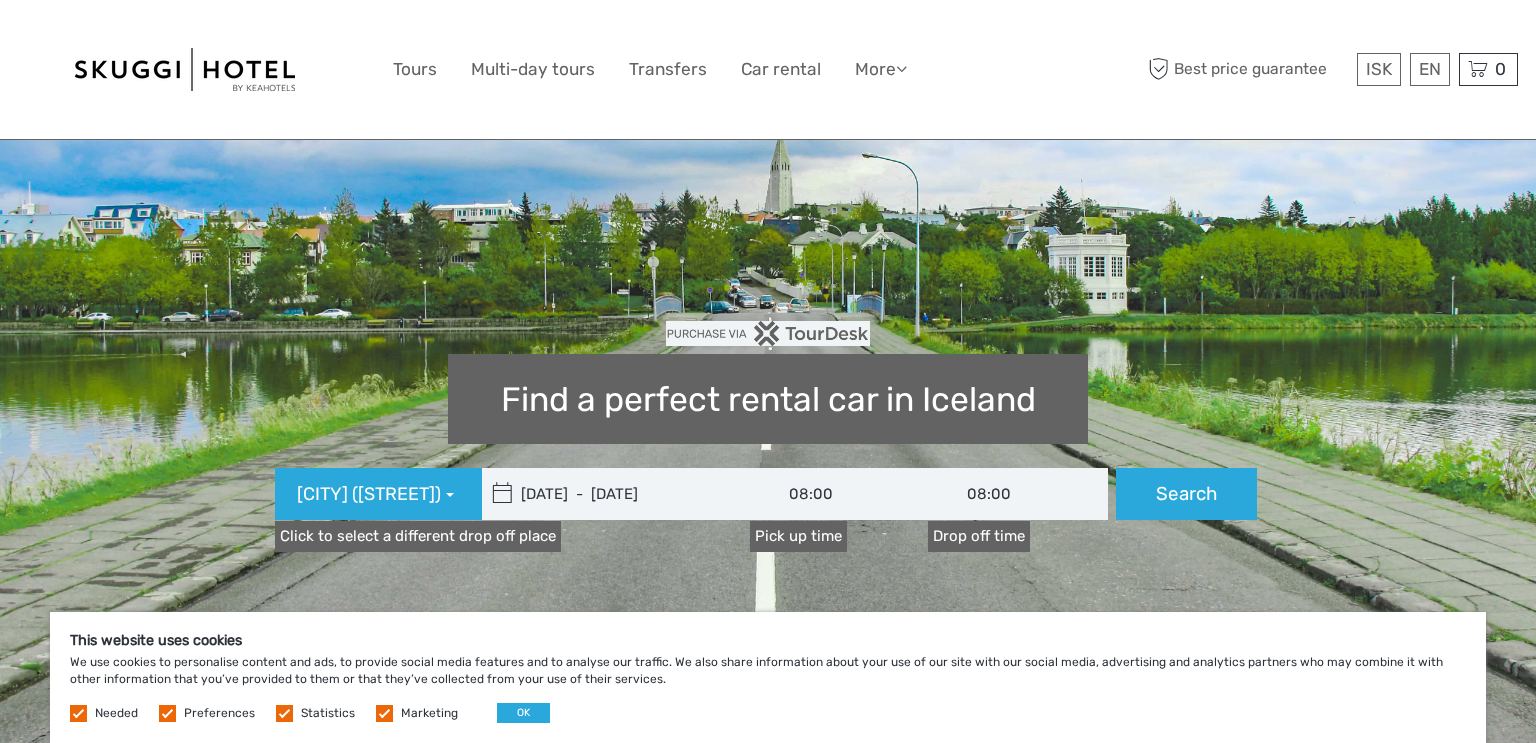 click at bounding box center [502, 494] 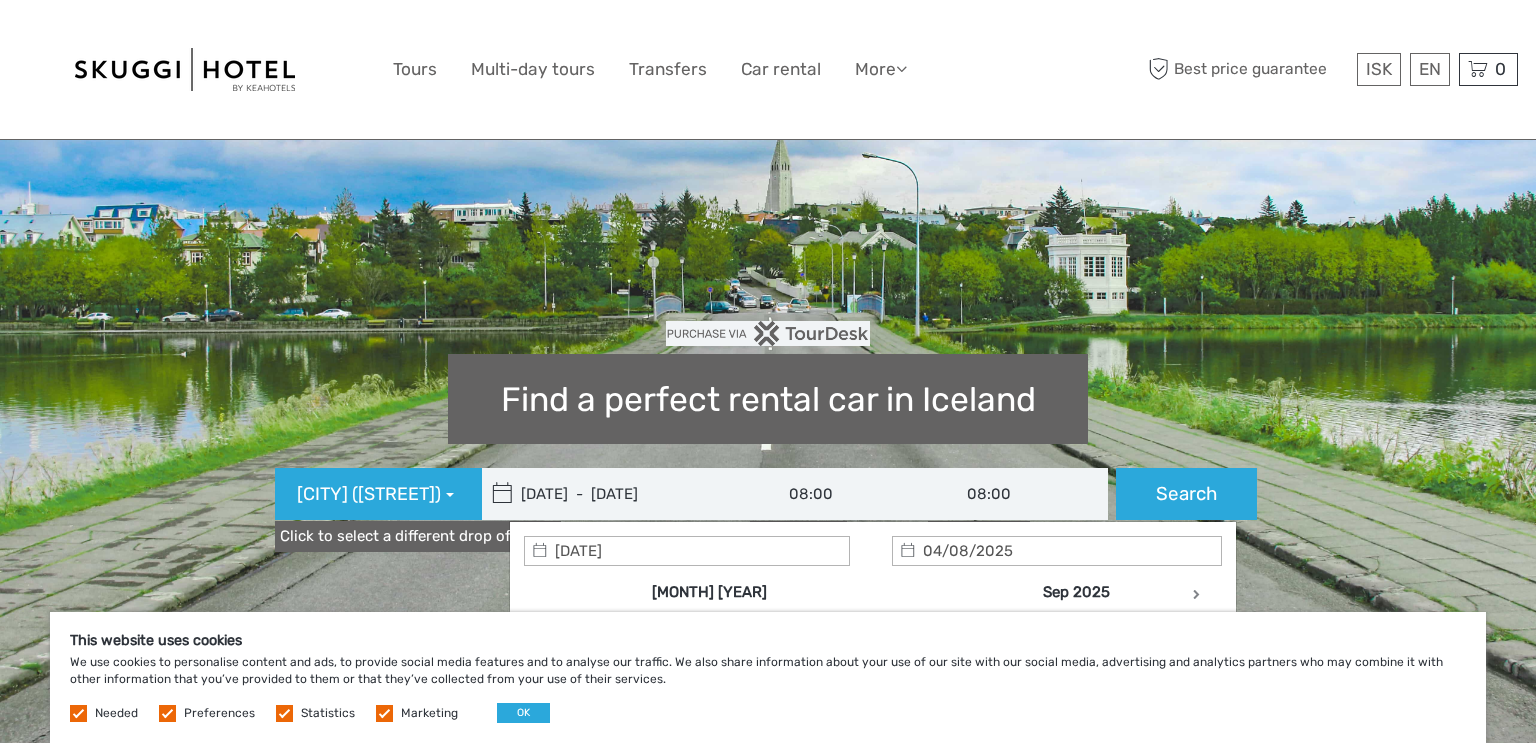 click on "[DATE]  -  [DATE]" at bounding box center (617, 494) 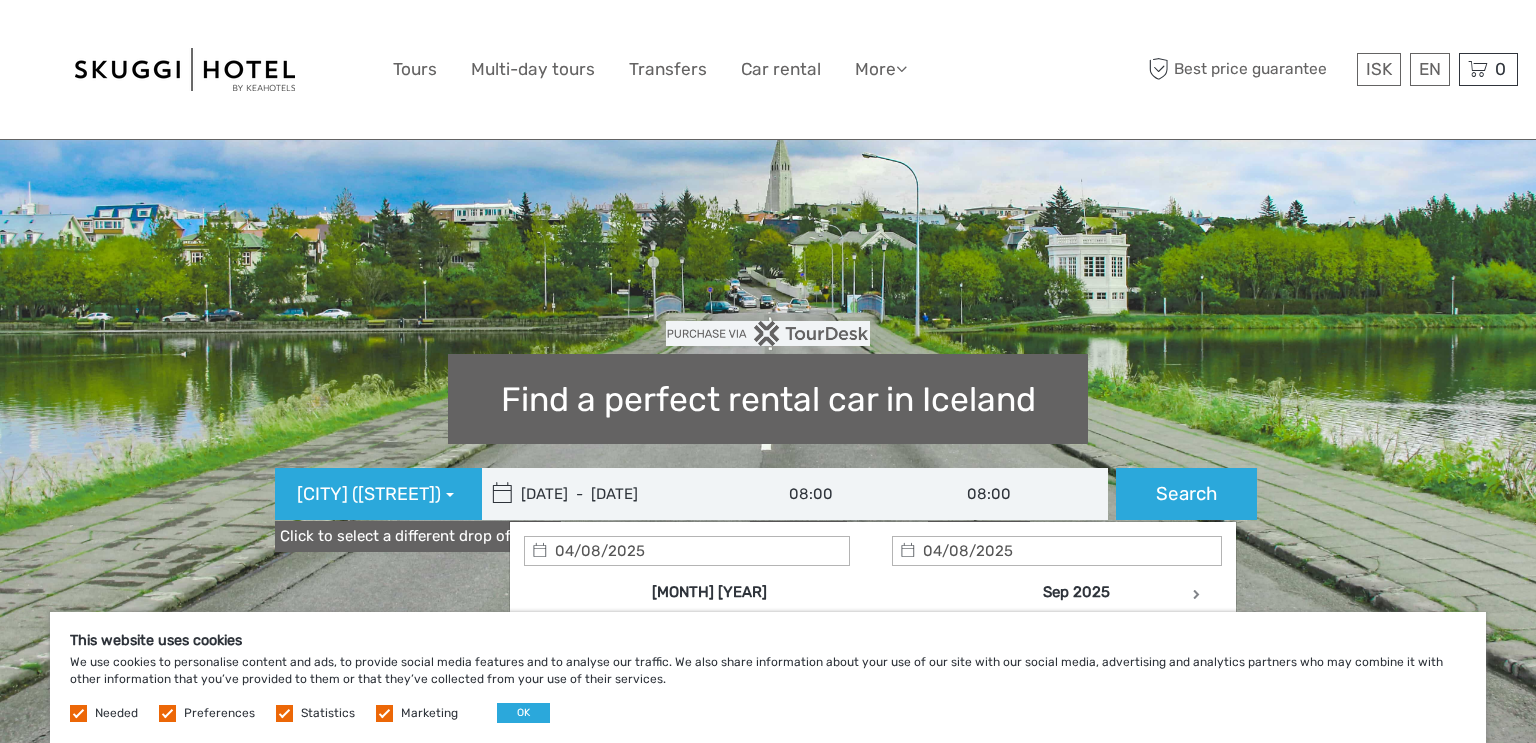 type on "04/08/2025" 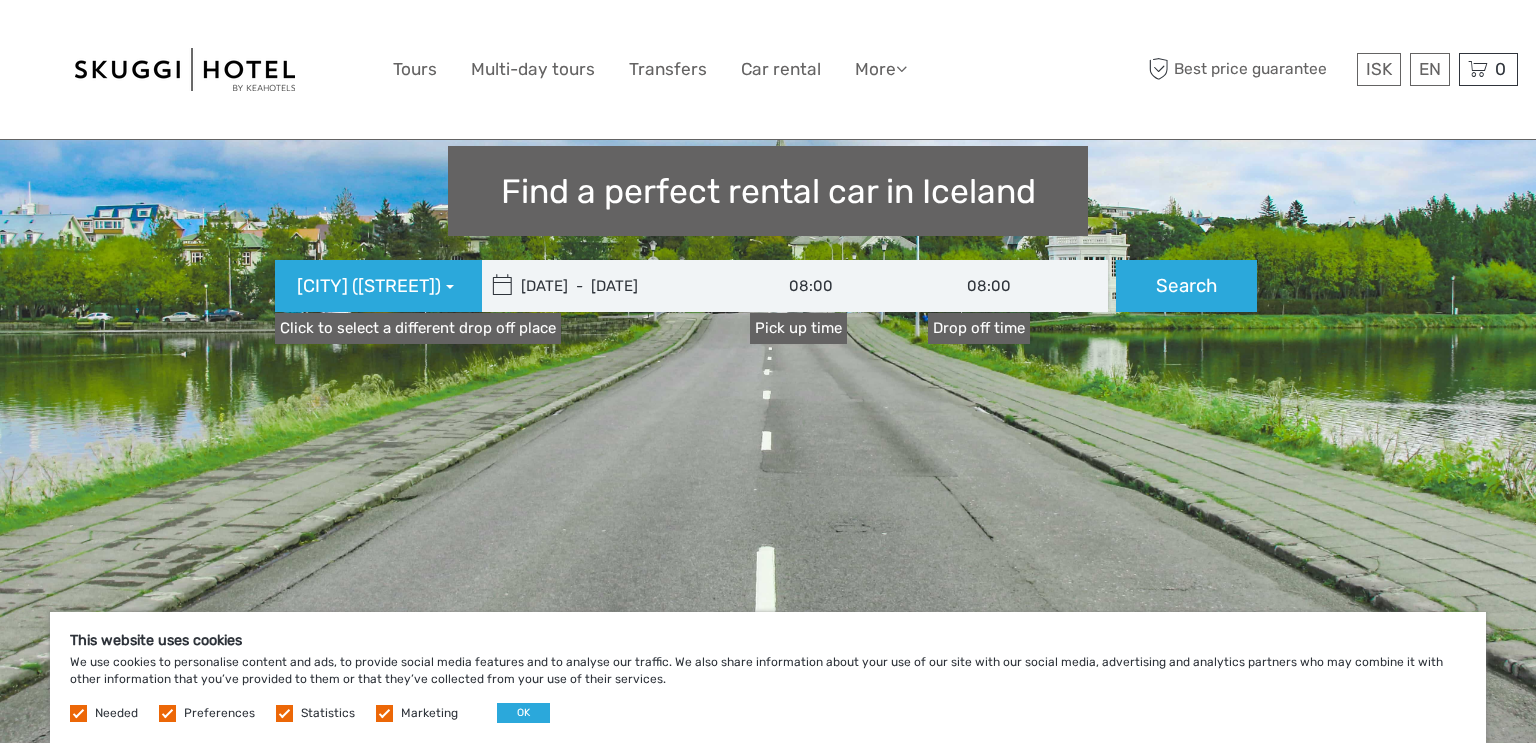 scroll, scrollTop: 202, scrollLeft: 0, axis: vertical 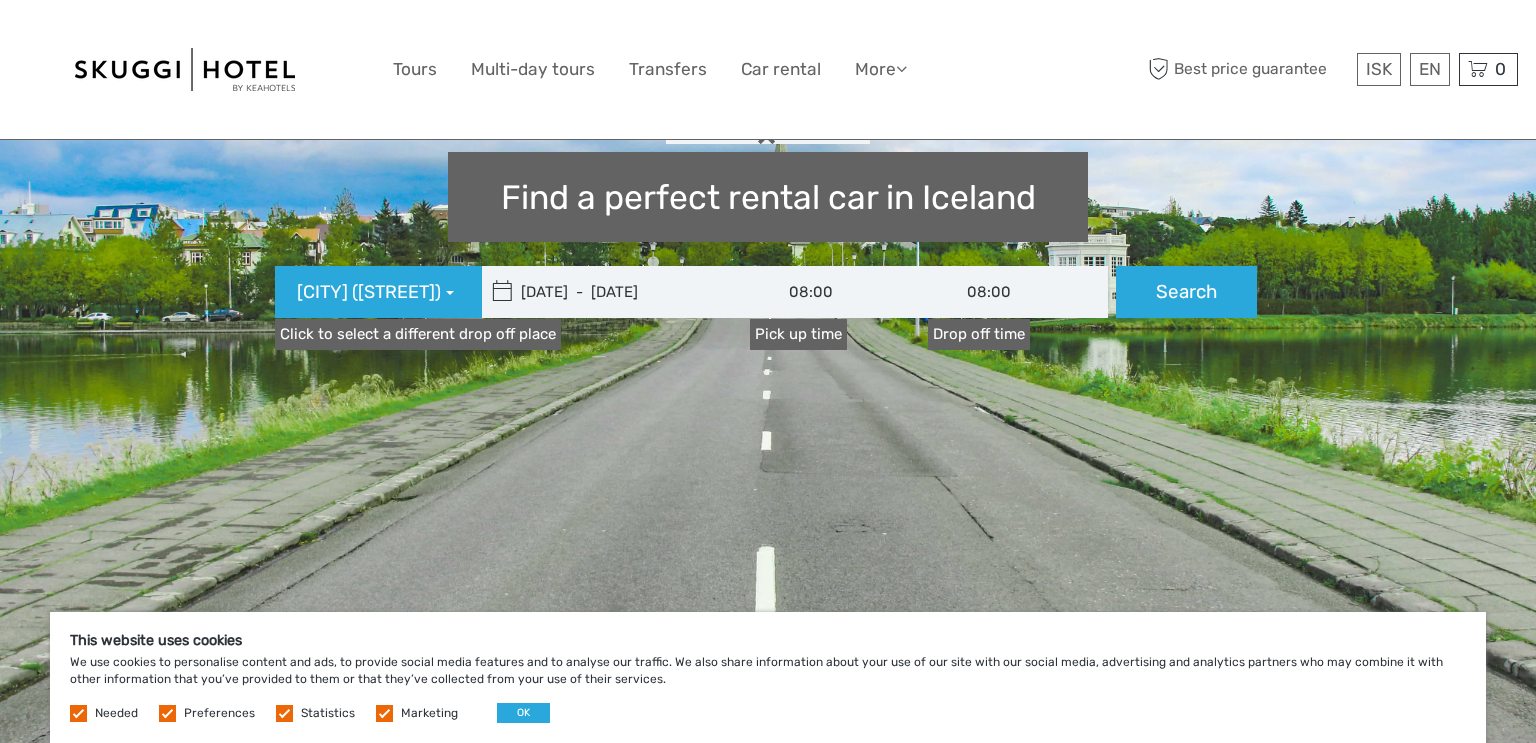 click on "08:00" at bounding box center (840, 292) 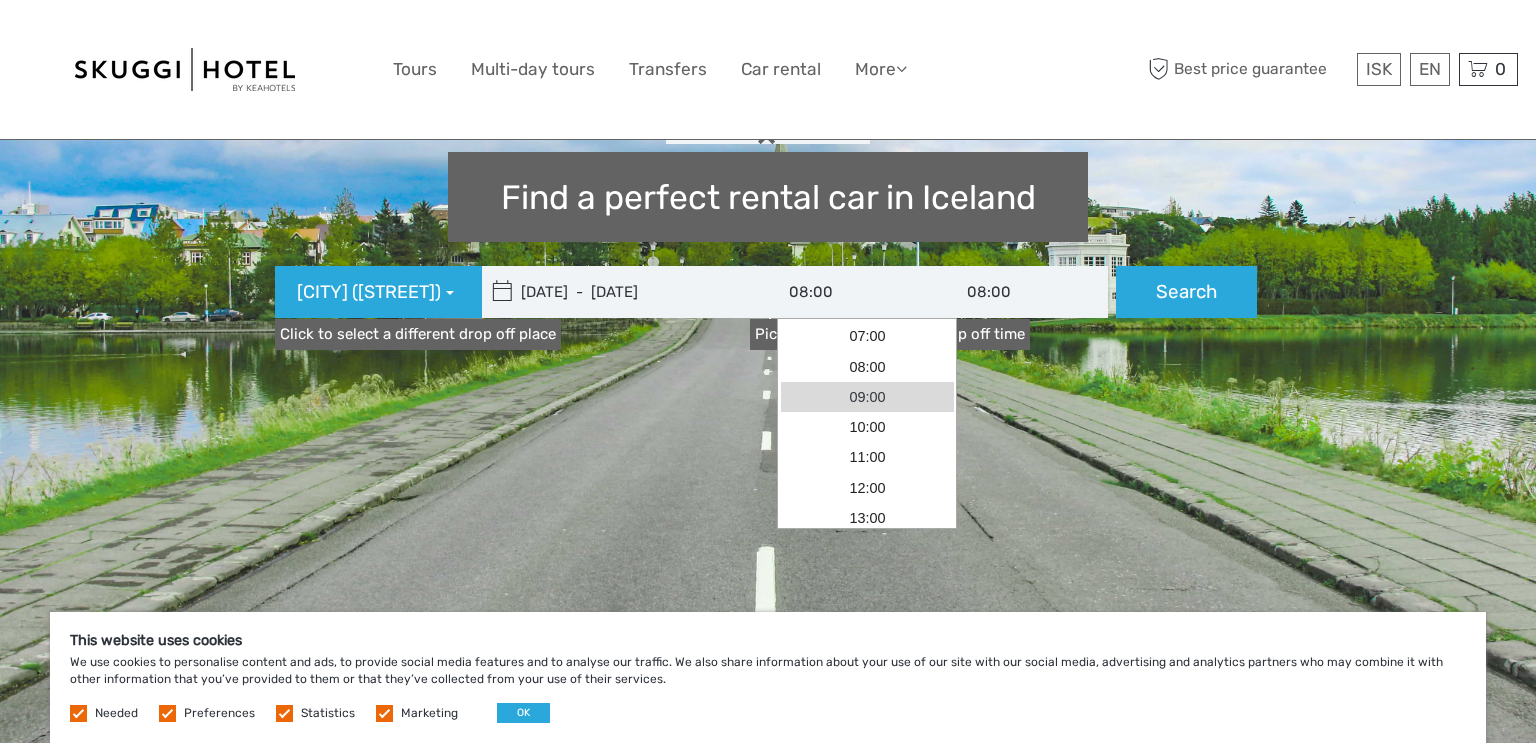 click on "09:00" at bounding box center [867, 397] 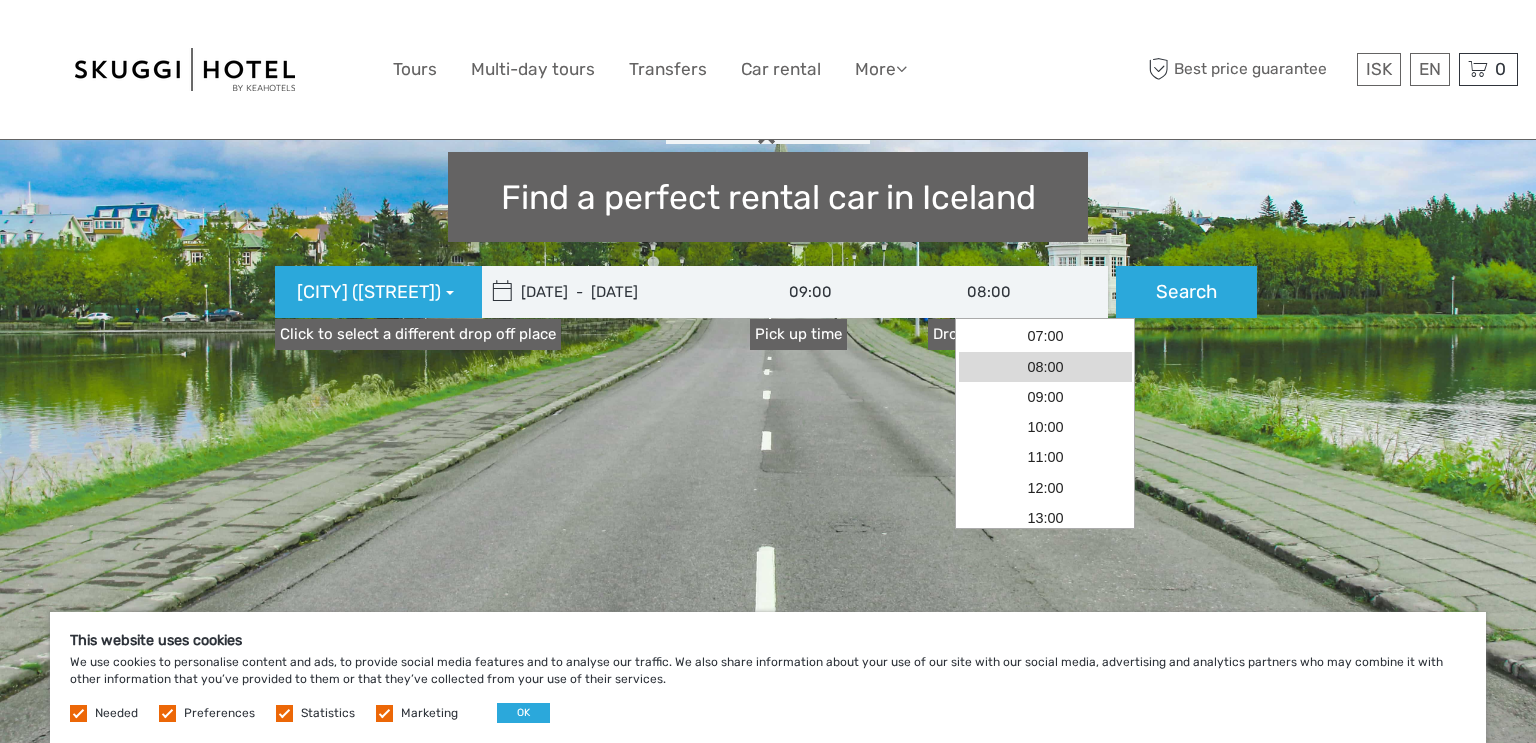 click on "08:00" at bounding box center (1018, 292) 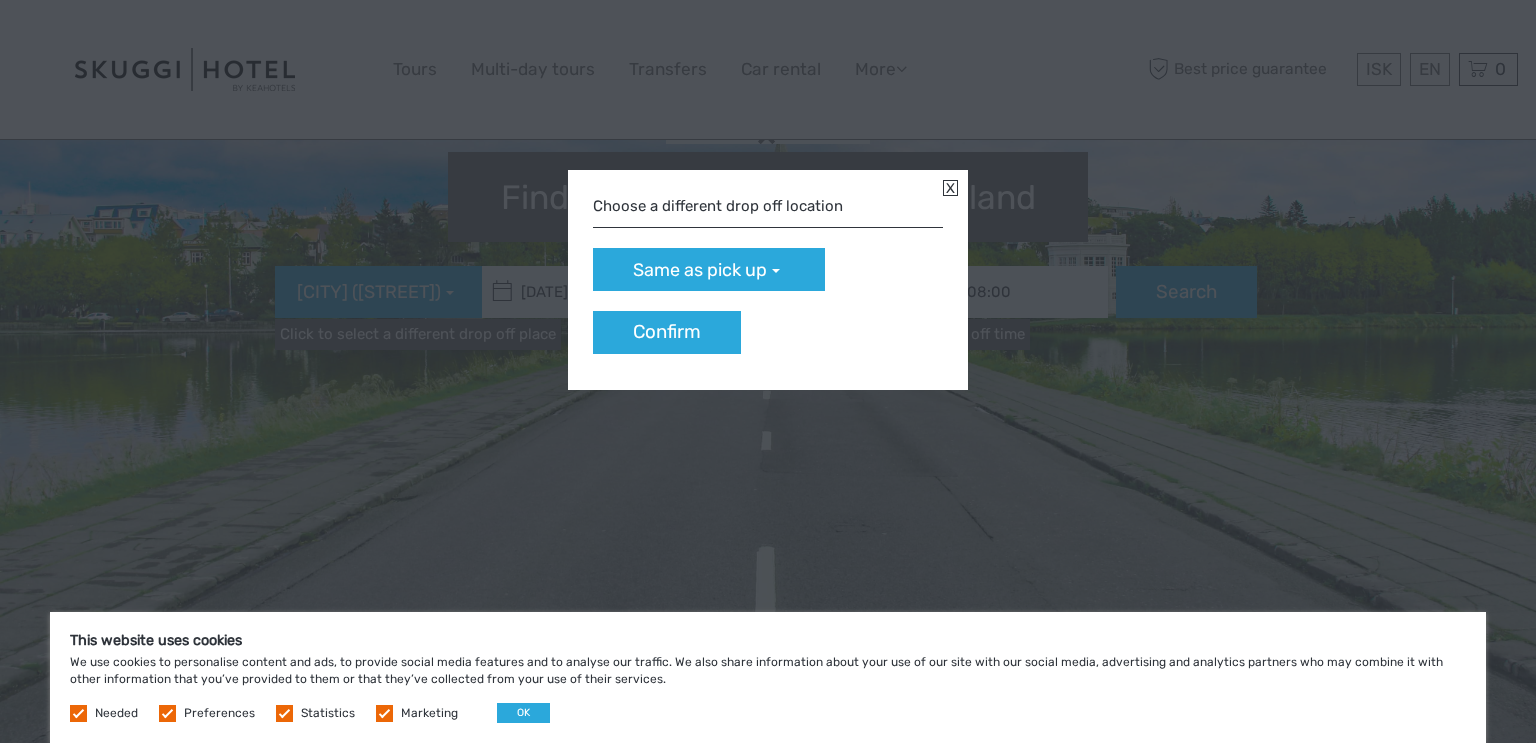 click on "Choose a different drop off location
Same as pick up
Akureyri Dom. Airport
Keflavík Int. Airport
Reykjavík Dom. Airport
Reykjavík Downtown (Flugvallarvegur 5)
Hafnarfjörður
Confirm" at bounding box center [768, 371] 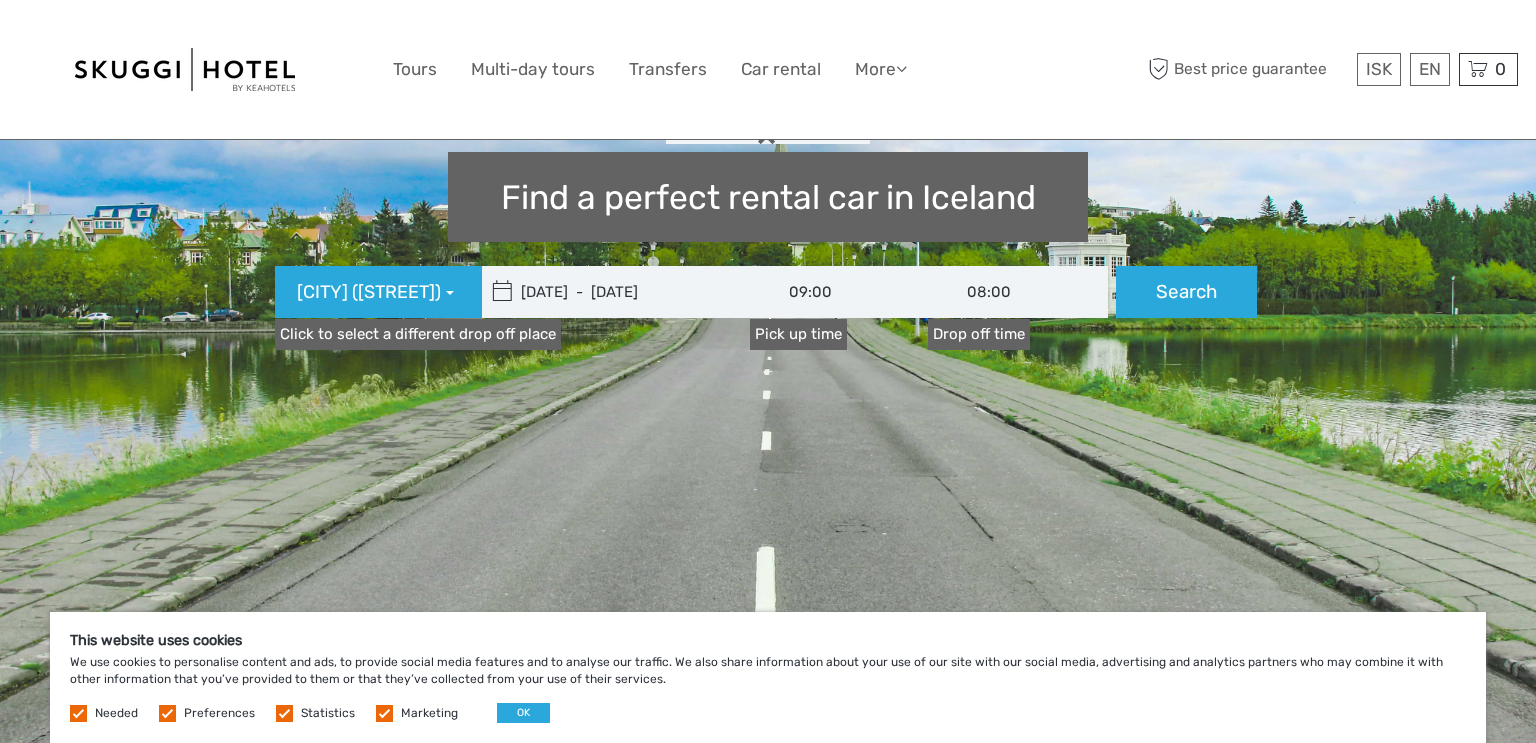 click on "Click to select a different drop off place" at bounding box center (418, 334) 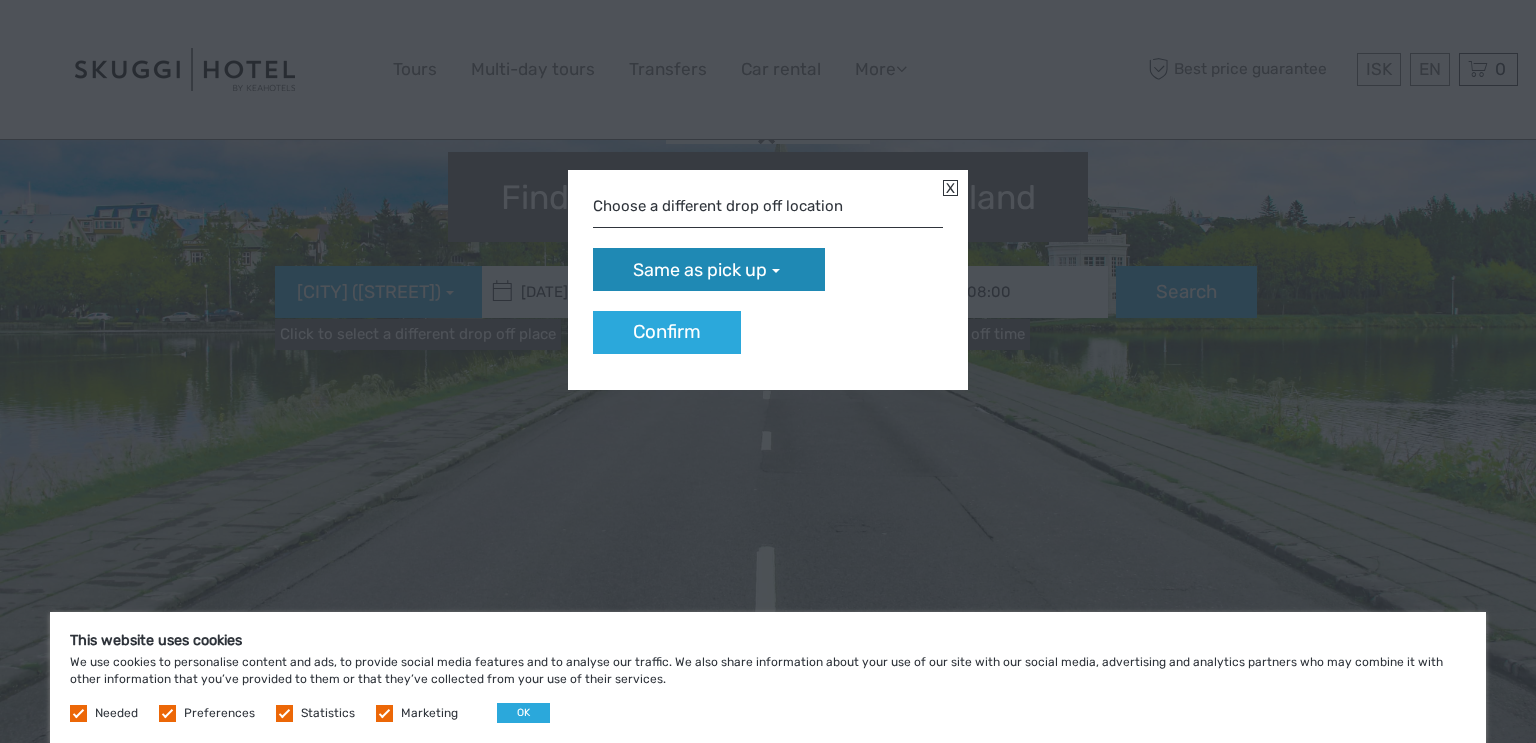 click at bounding box center [776, 271] 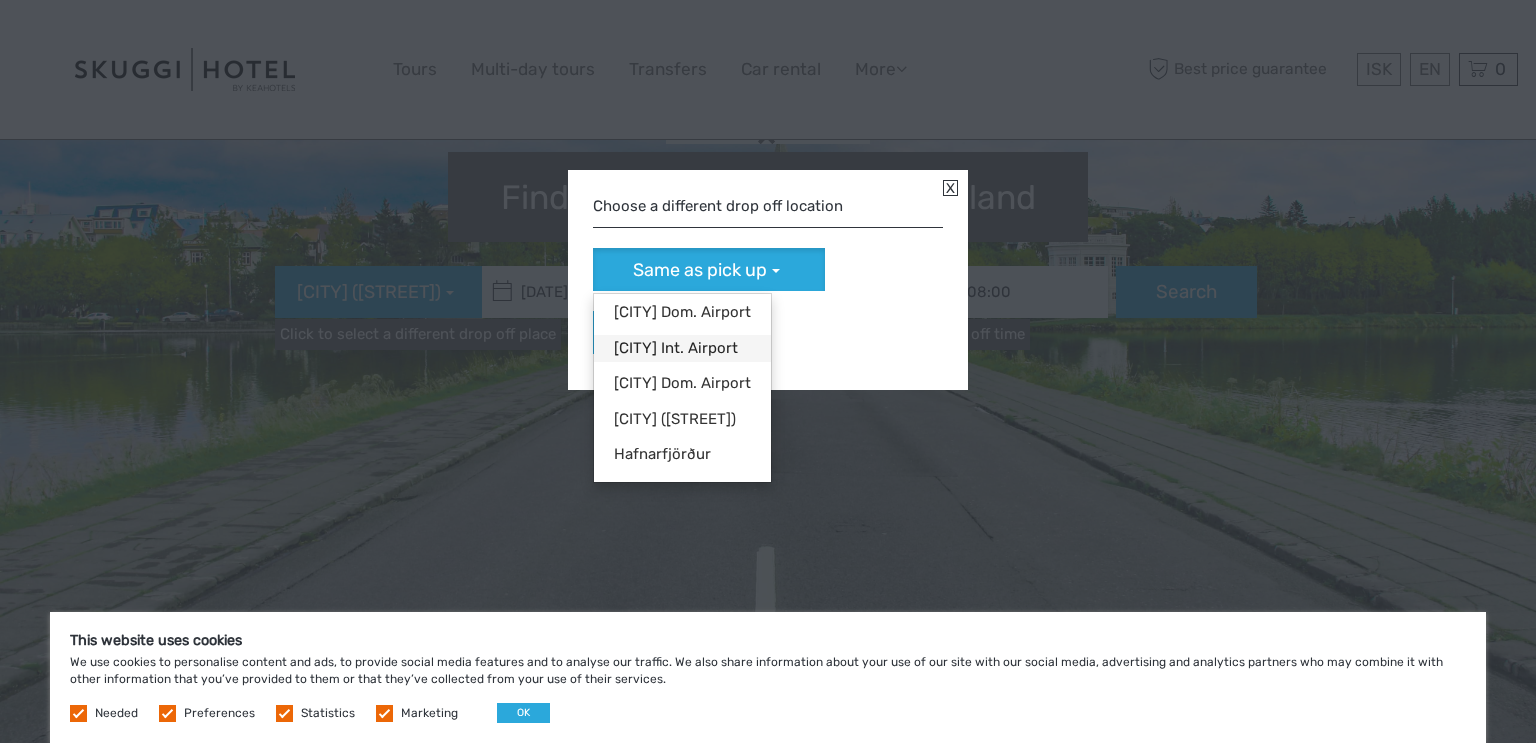 click on "[CITY] Int. Airport" at bounding box center (682, 348) 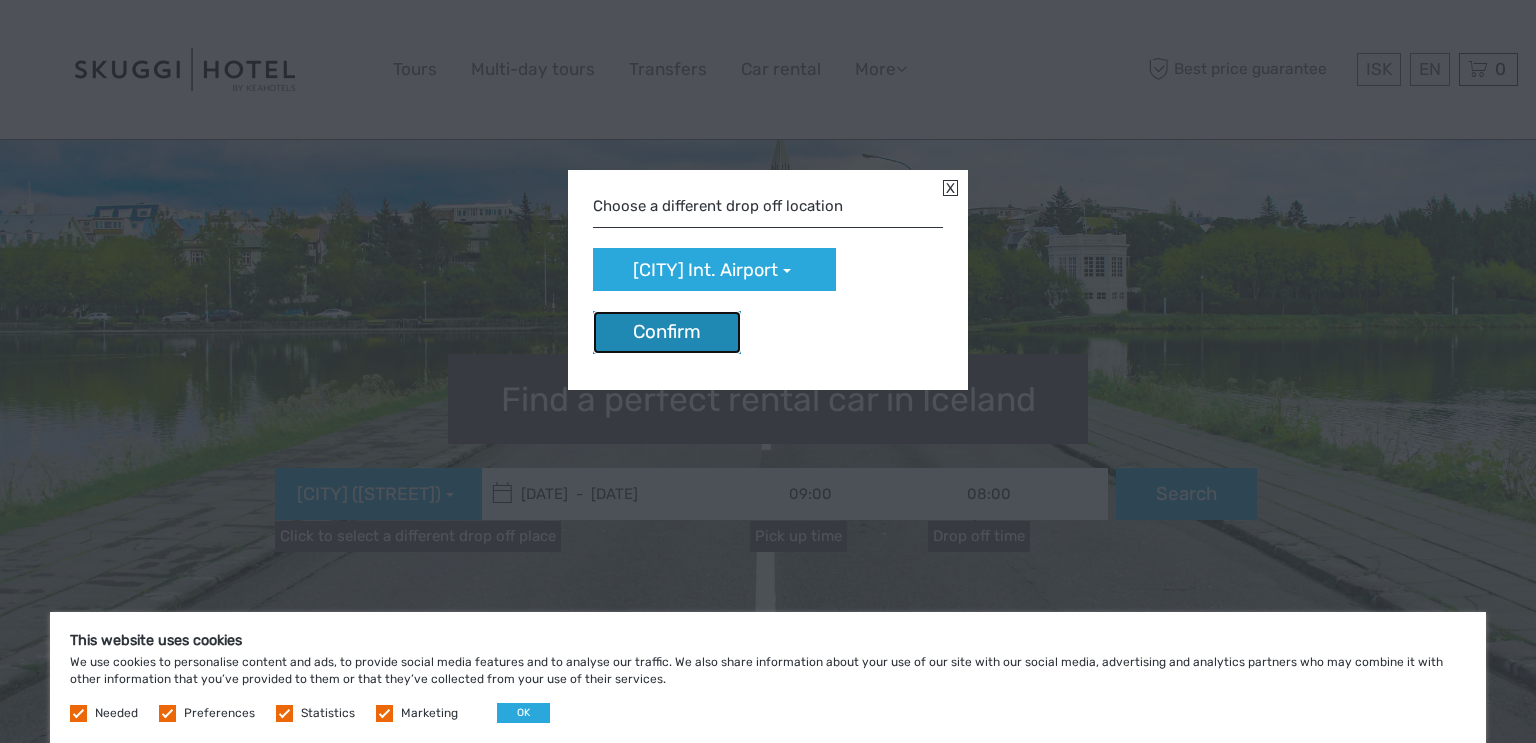 click on "Confirm" at bounding box center (667, 332) 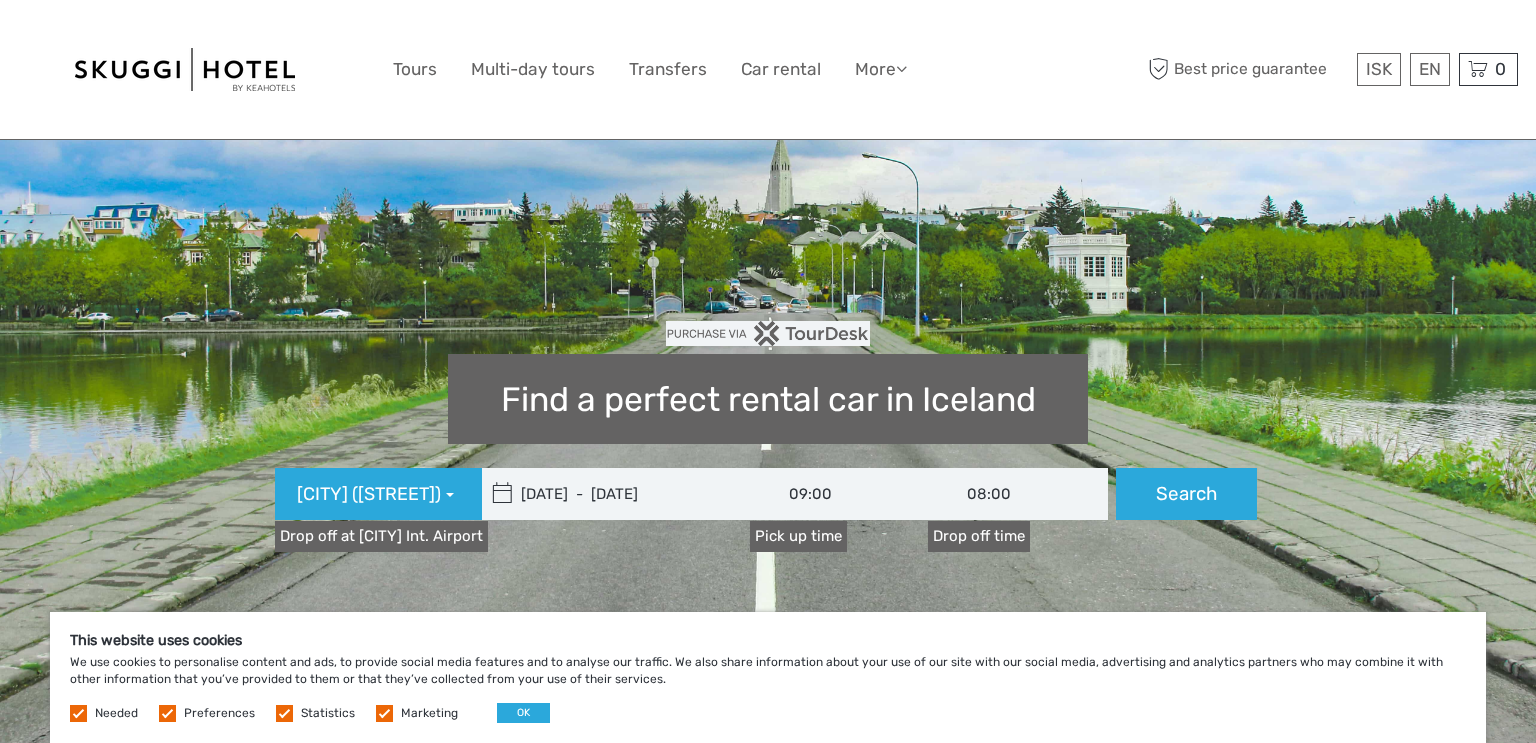 click on "08:00" at bounding box center (1018, 494) 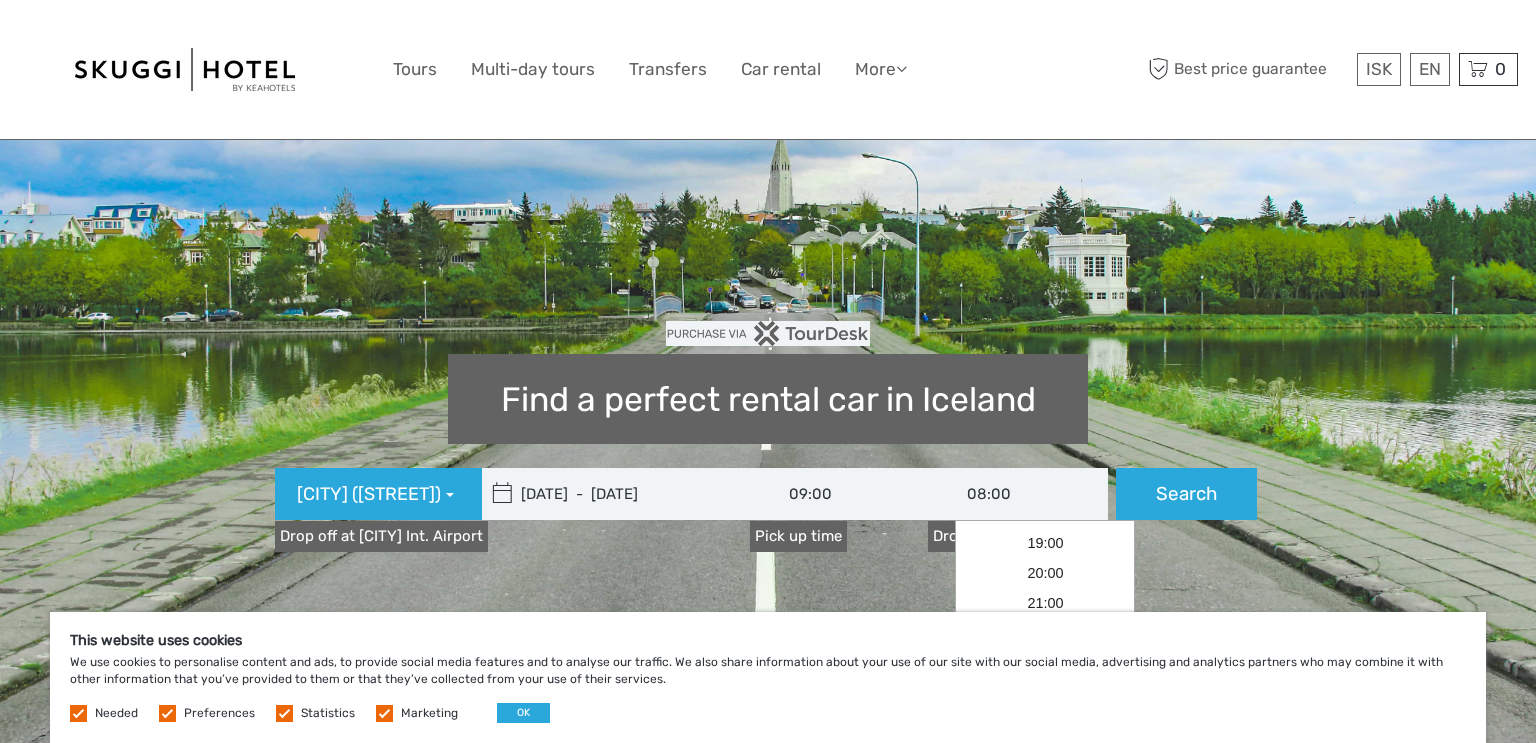 scroll, scrollTop: 367, scrollLeft: 0, axis: vertical 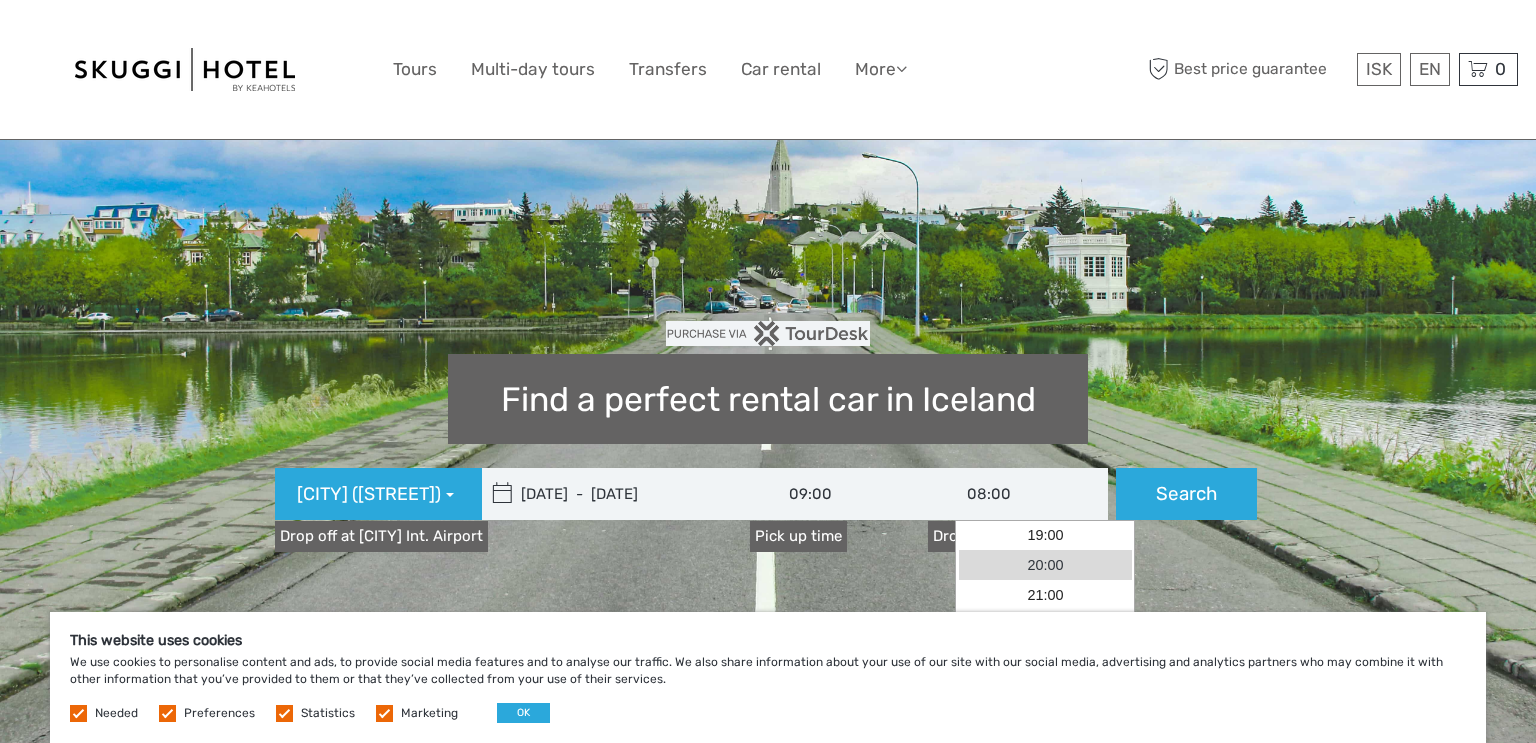 click on "20:00" at bounding box center (1045, 565) 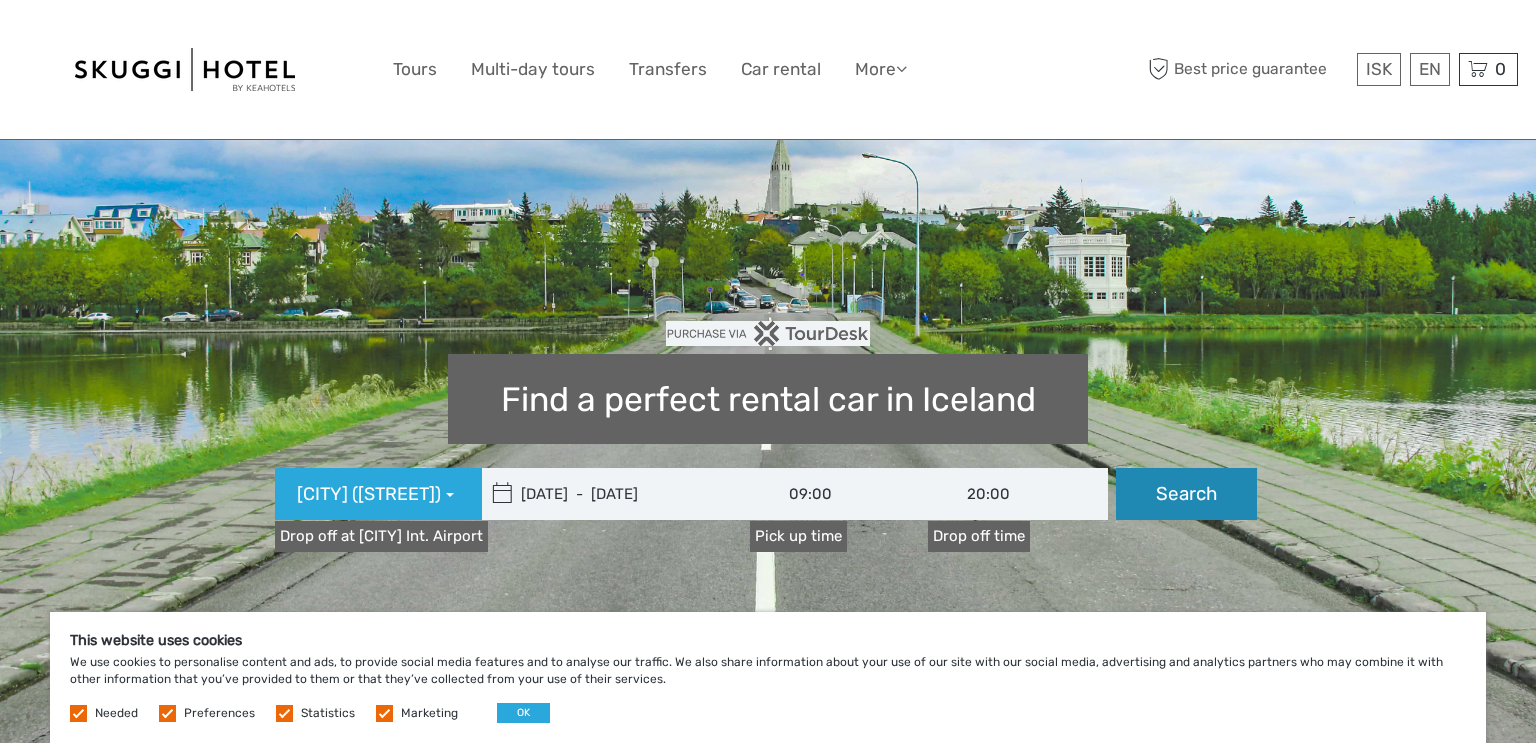 click on "Search" at bounding box center [1186, 494] 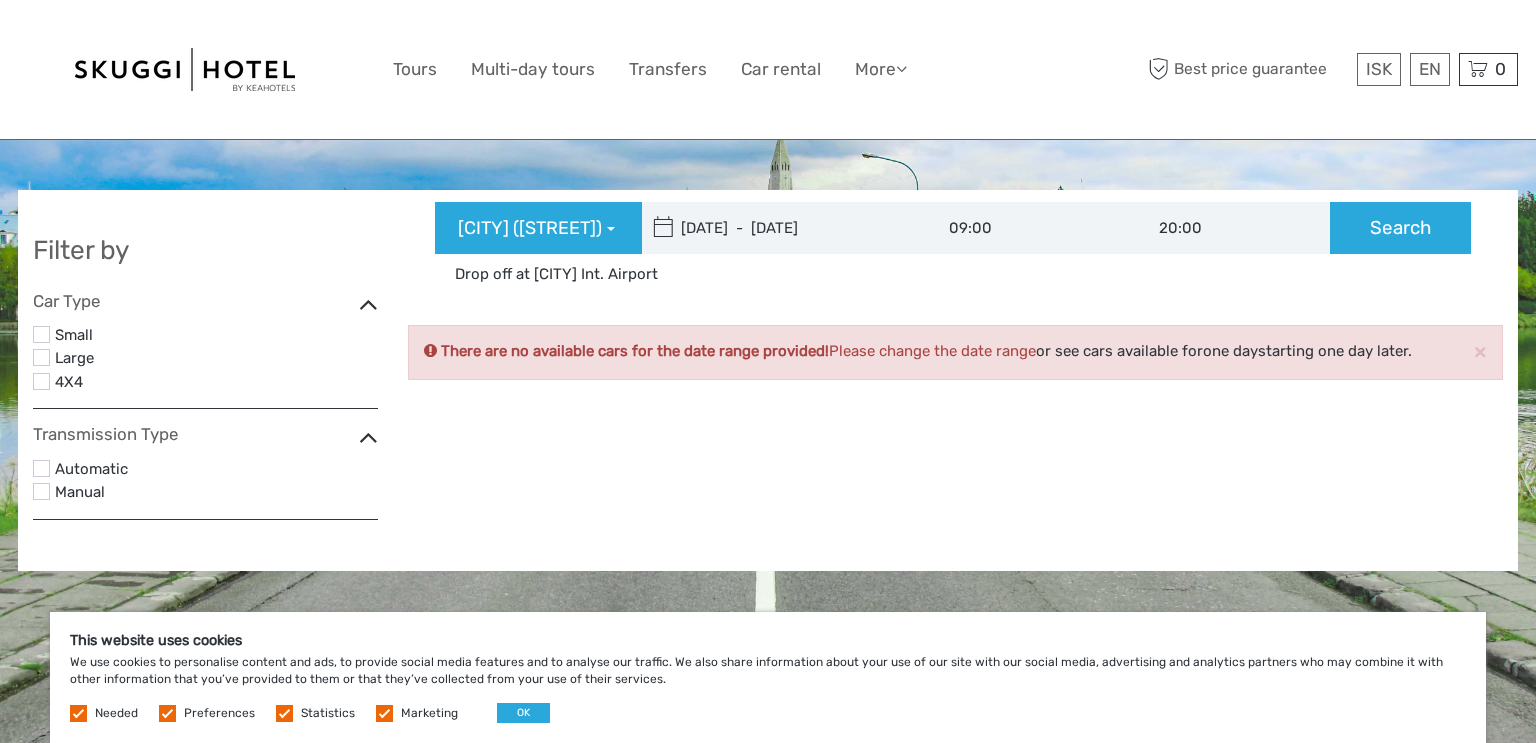 click at bounding box center [41, 334] 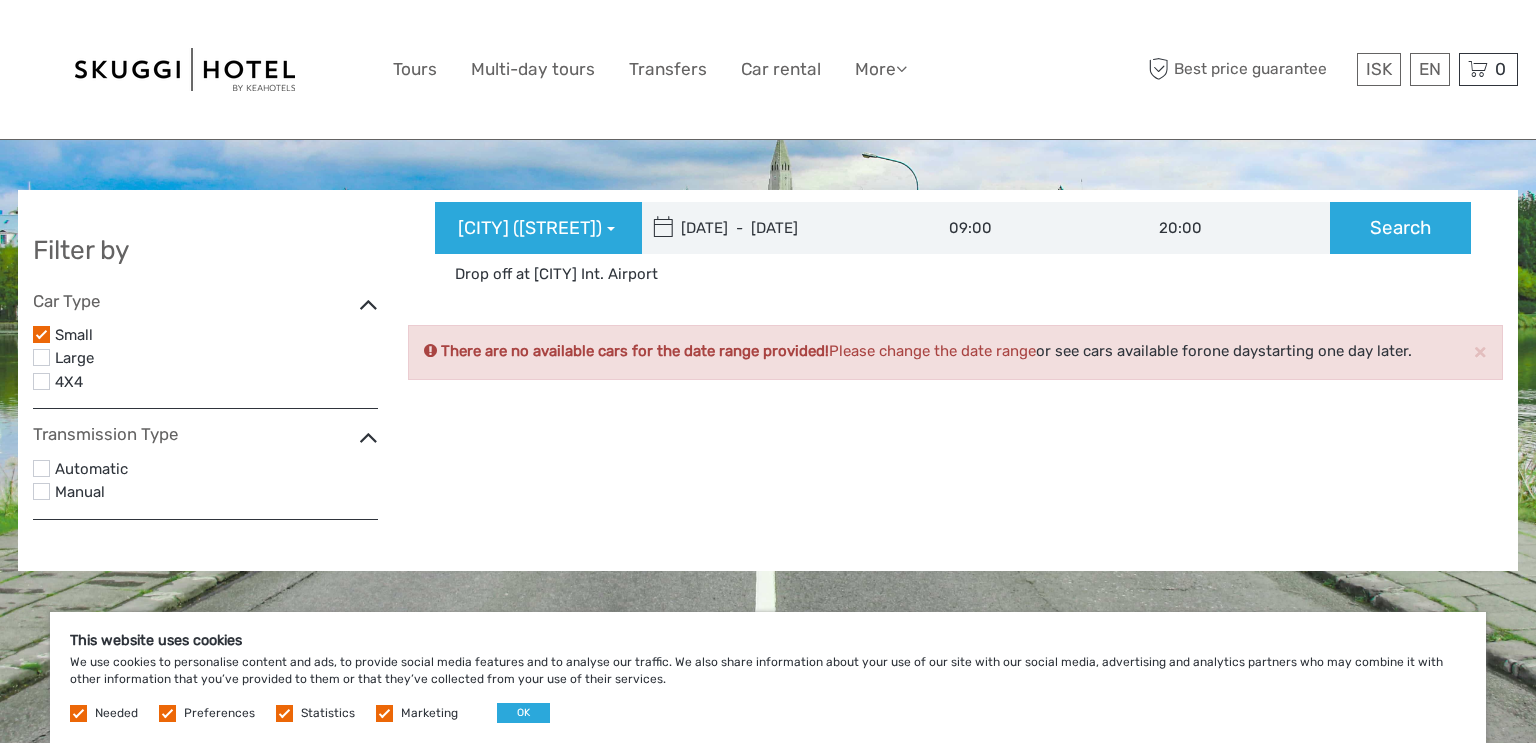 click at bounding box center (41, 468) 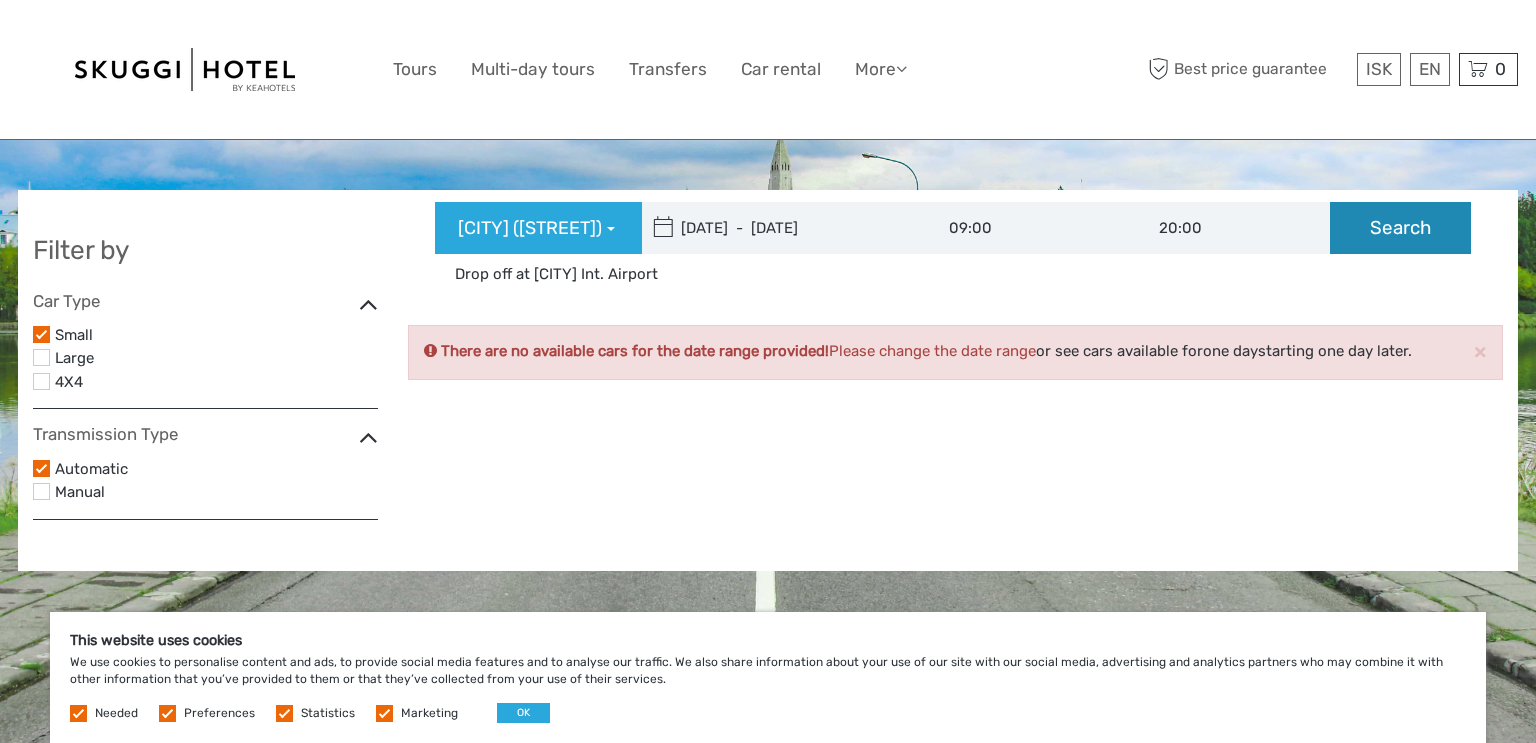 click on "Search" at bounding box center [1400, 228] 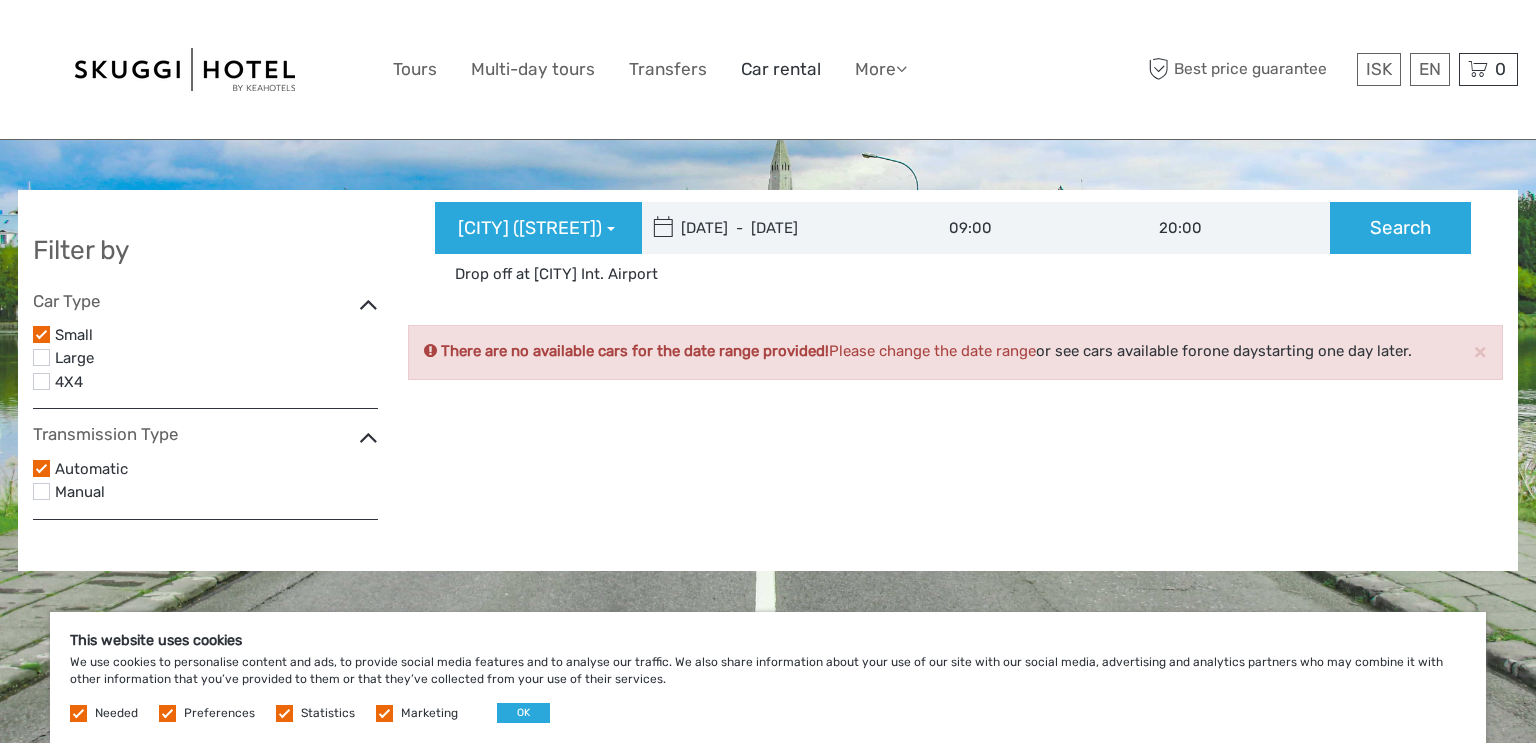 click on "Car rental" at bounding box center (781, 69) 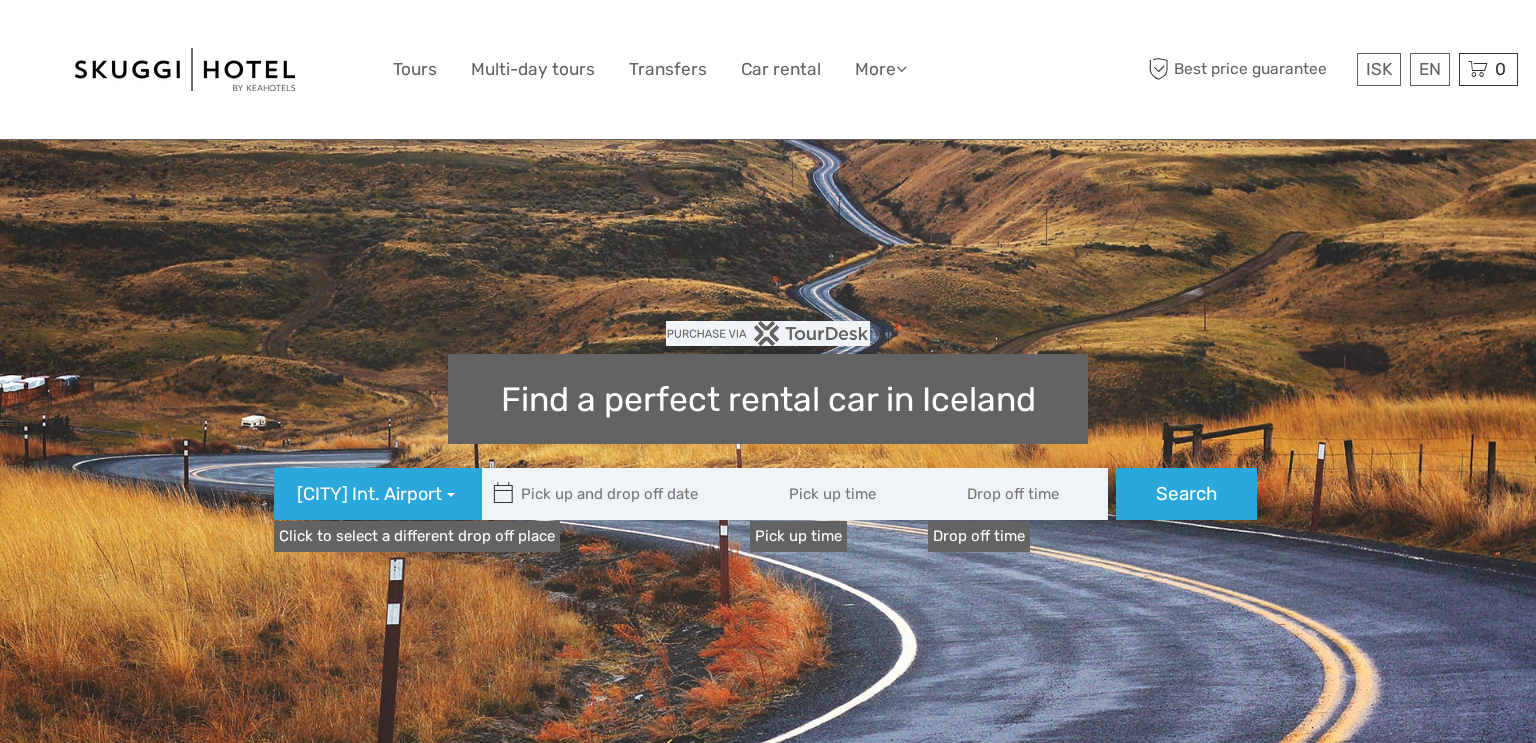 scroll, scrollTop: 0, scrollLeft: 0, axis: both 